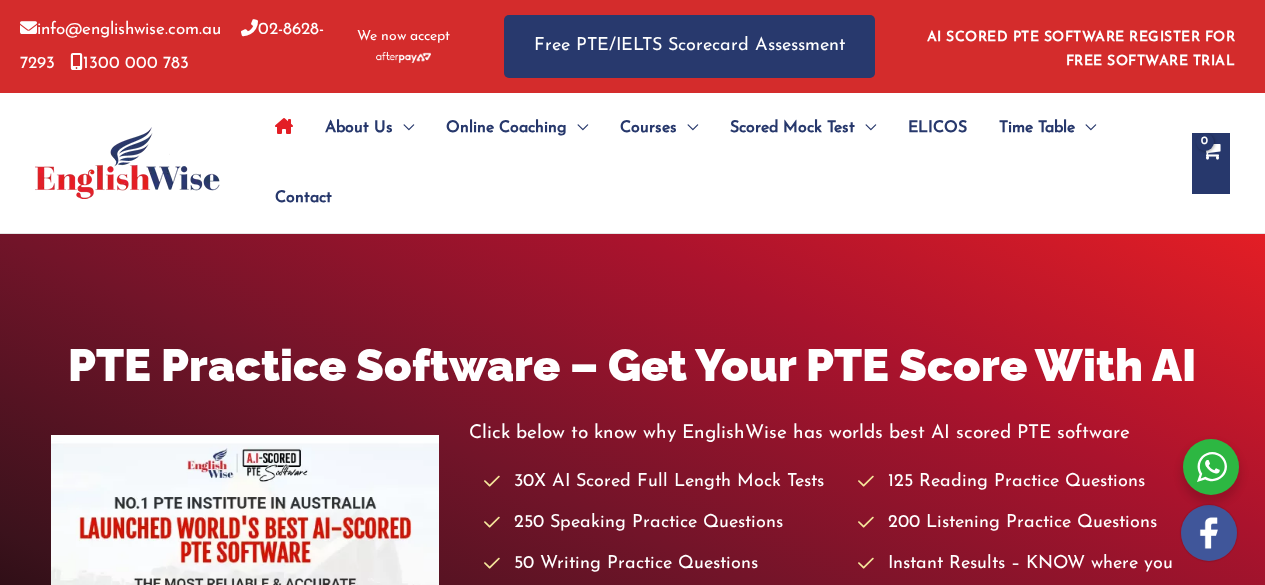 scroll, scrollTop: 0, scrollLeft: 0, axis: both 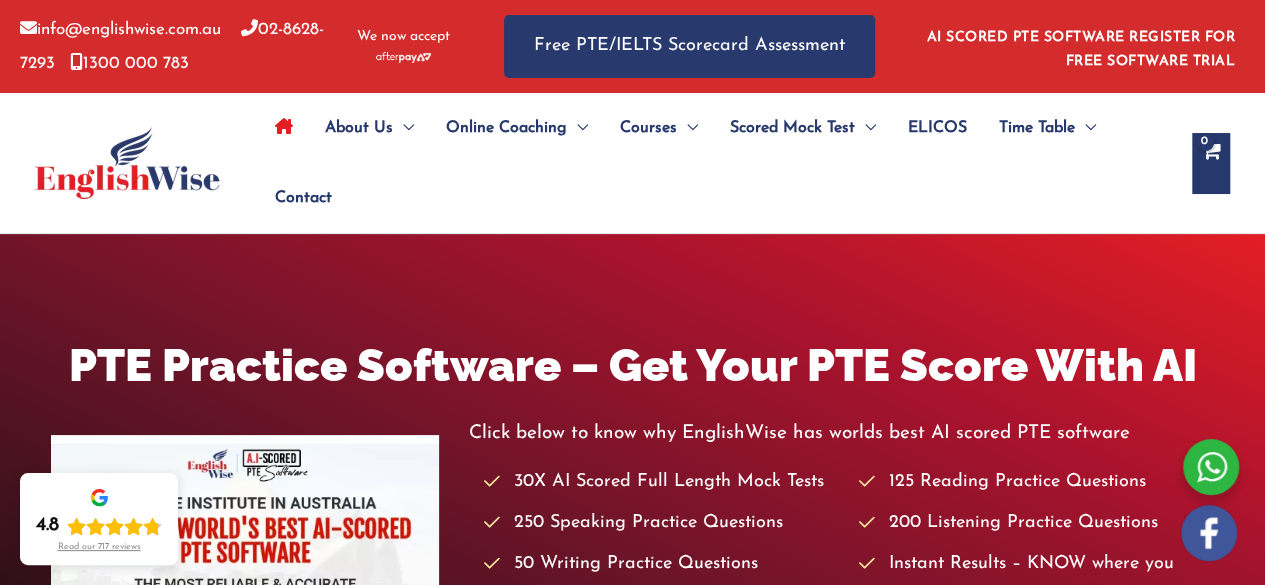 click on "AI SCORED PTE SOFTWARE REGISTER FOR FREE SOFTWARE TRIAL" at bounding box center (1081, 49) 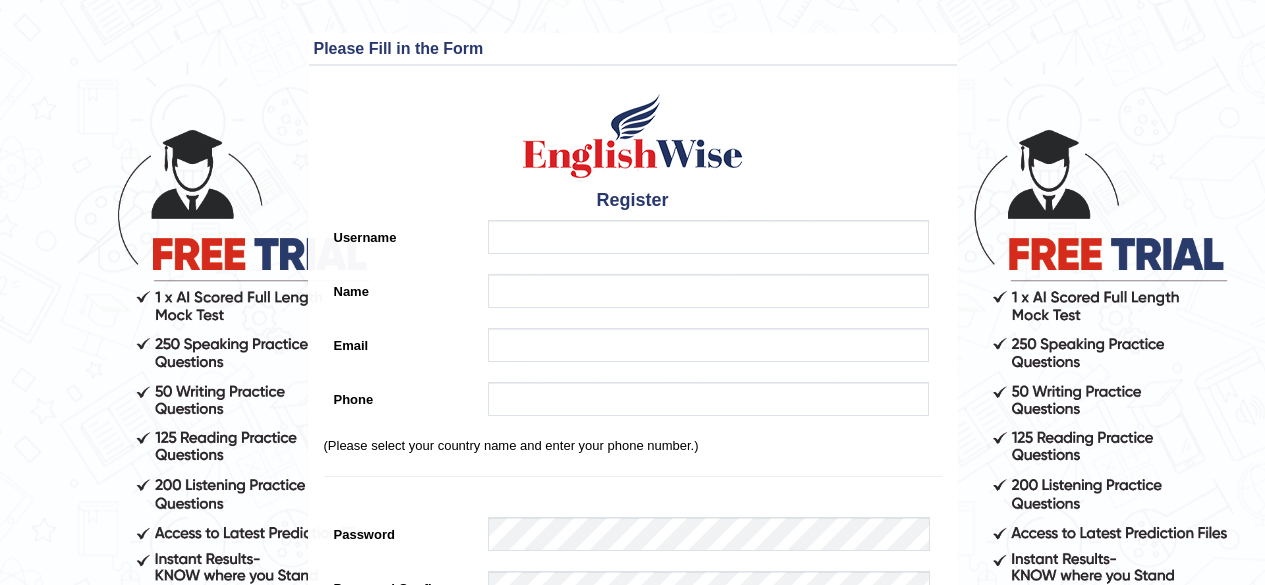 scroll, scrollTop: 0, scrollLeft: 0, axis: both 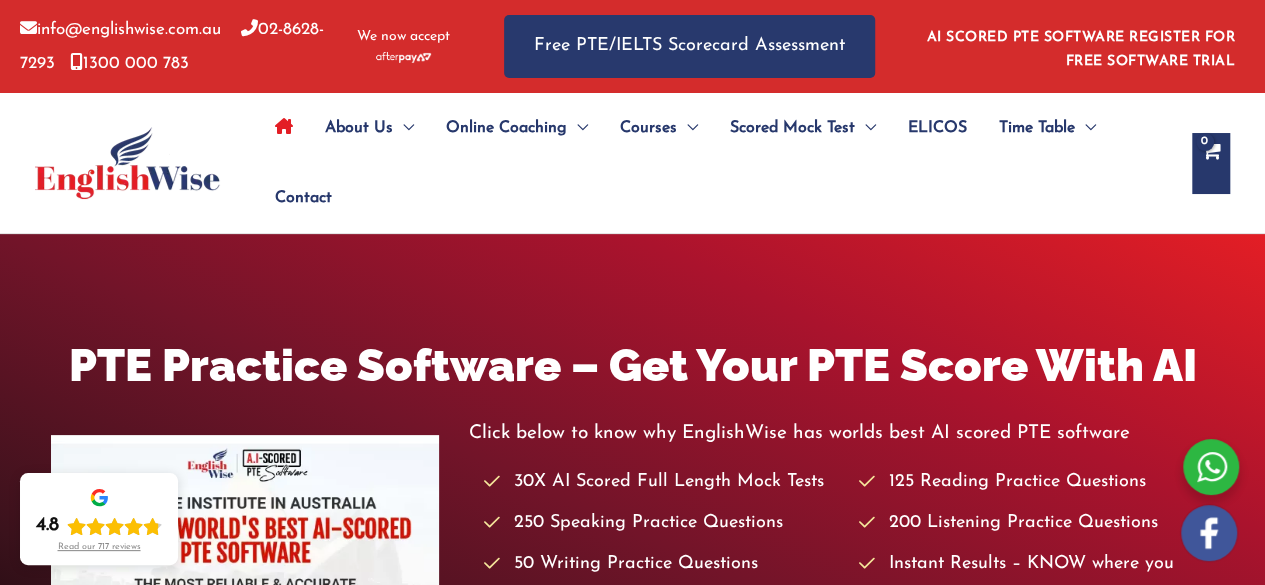 click on "AI SCORED PTE SOFTWARE REGISTER FOR FREE SOFTWARE TRIAL" at bounding box center [1075, 46] 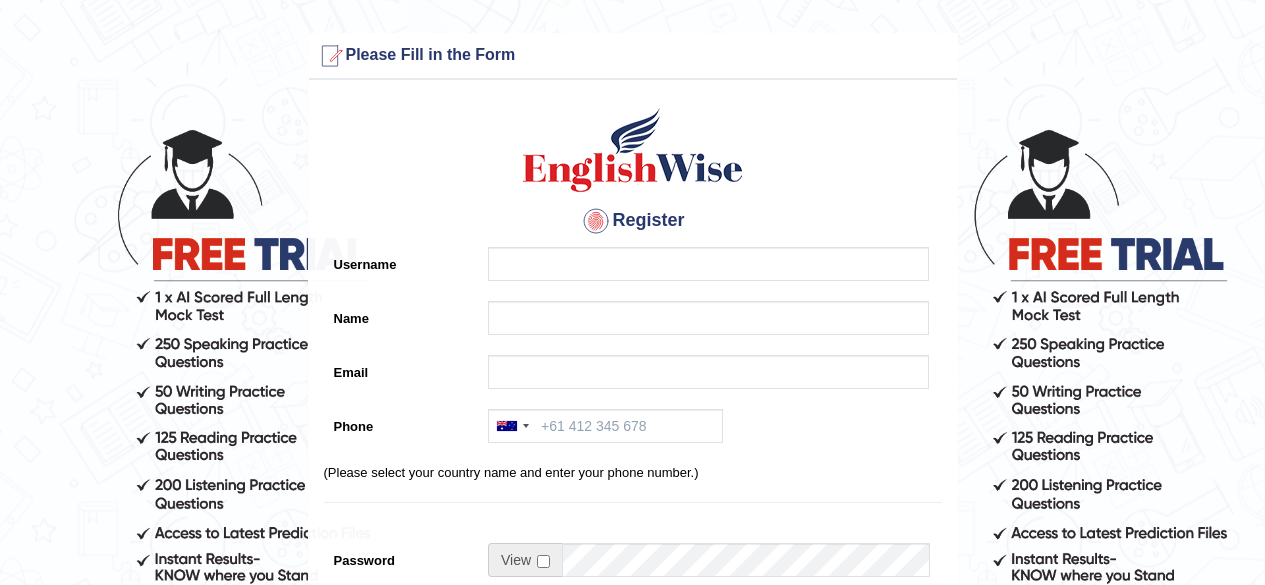 scroll, scrollTop: 0, scrollLeft: 0, axis: both 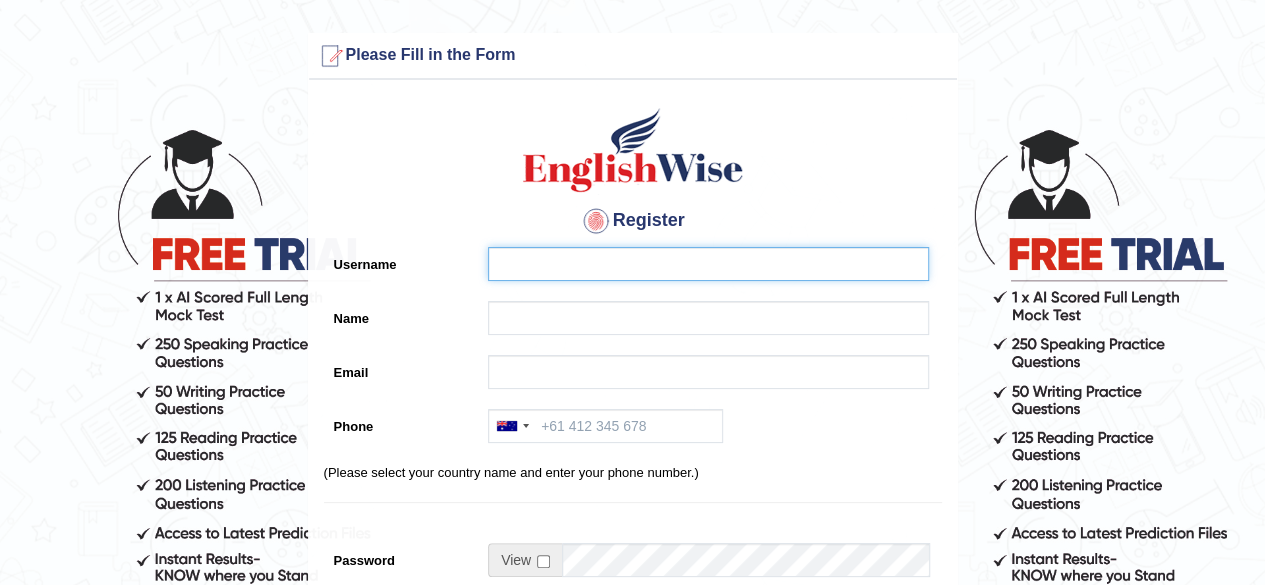 click on "Username" at bounding box center (708, 264) 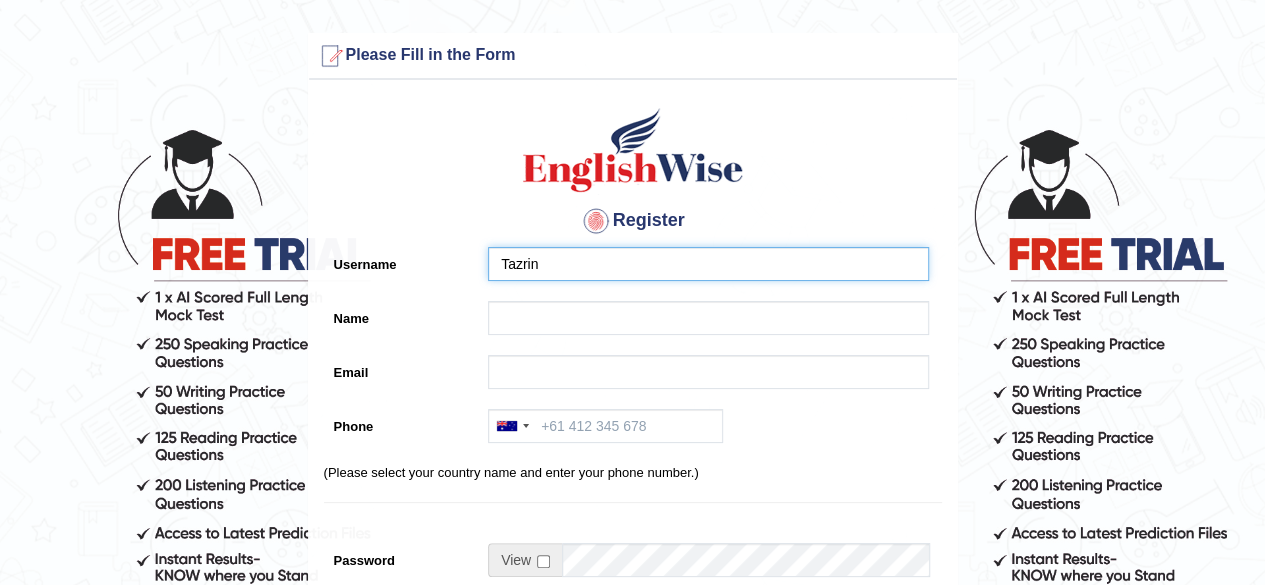 type on "Tazrin" 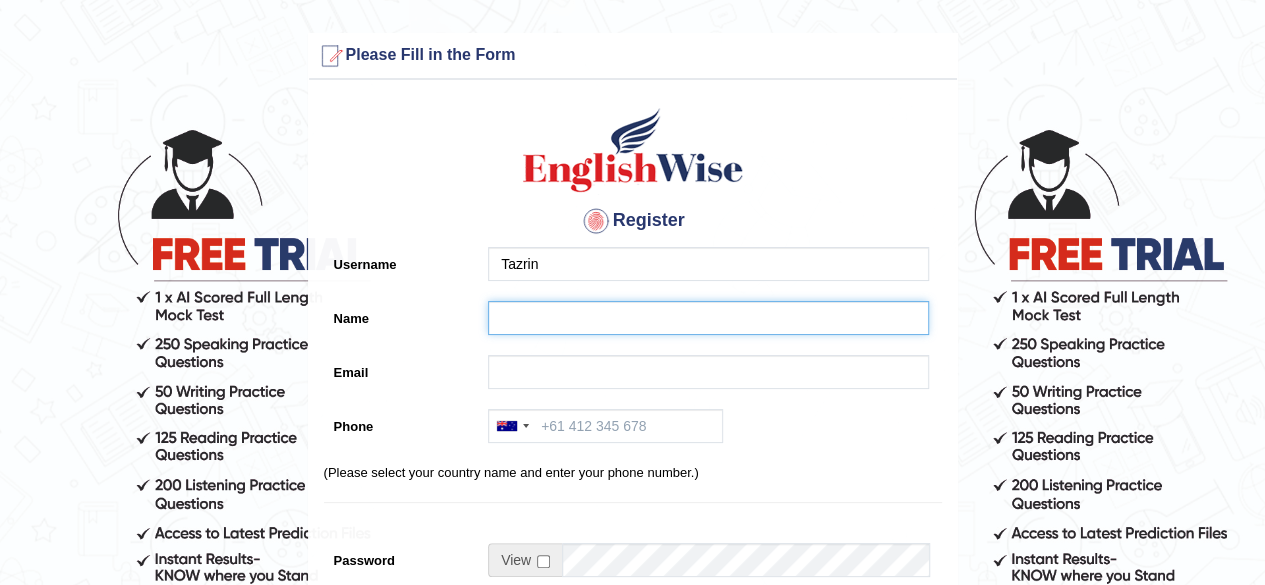 click on "Name" at bounding box center [708, 318] 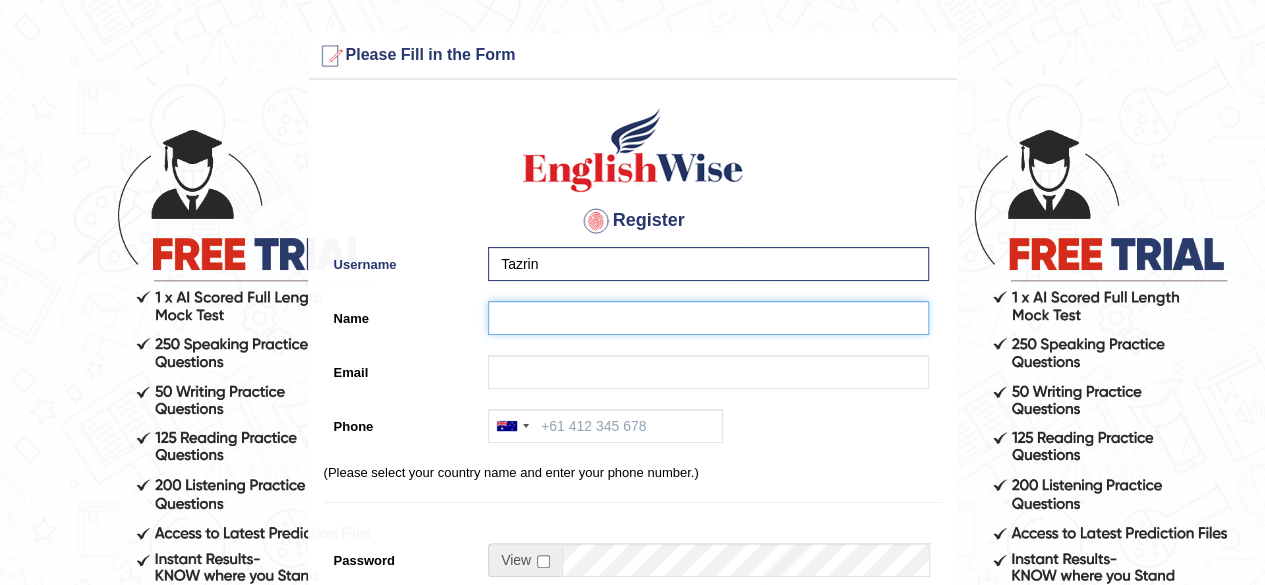 type on "[FIRST] [LAST]" 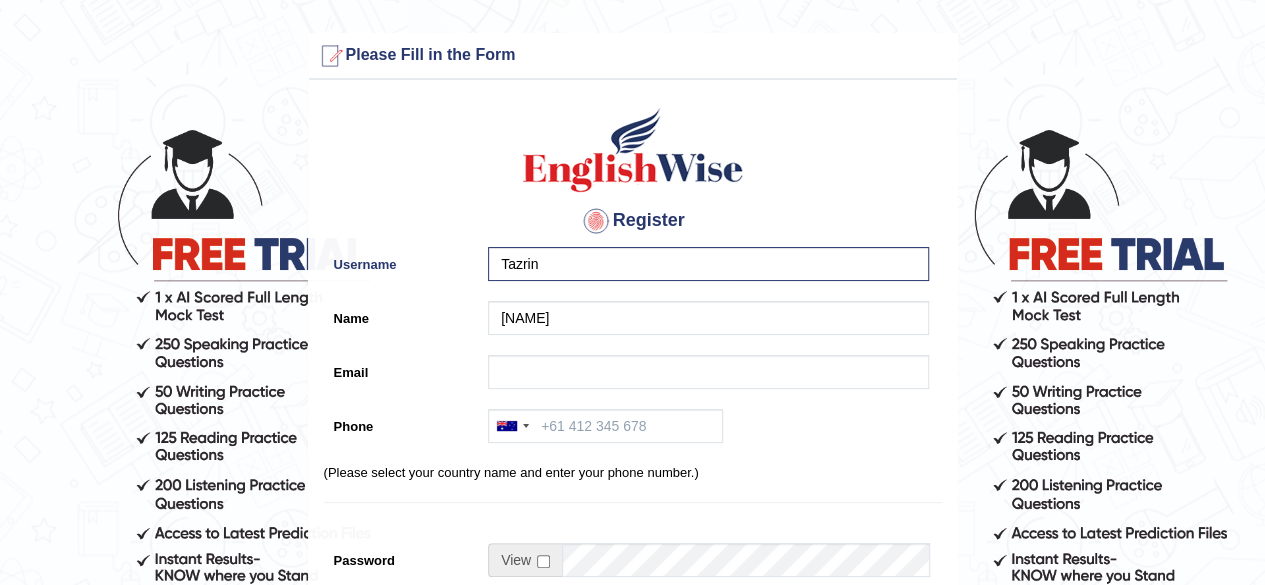type on "raclinic16@gmail.com" 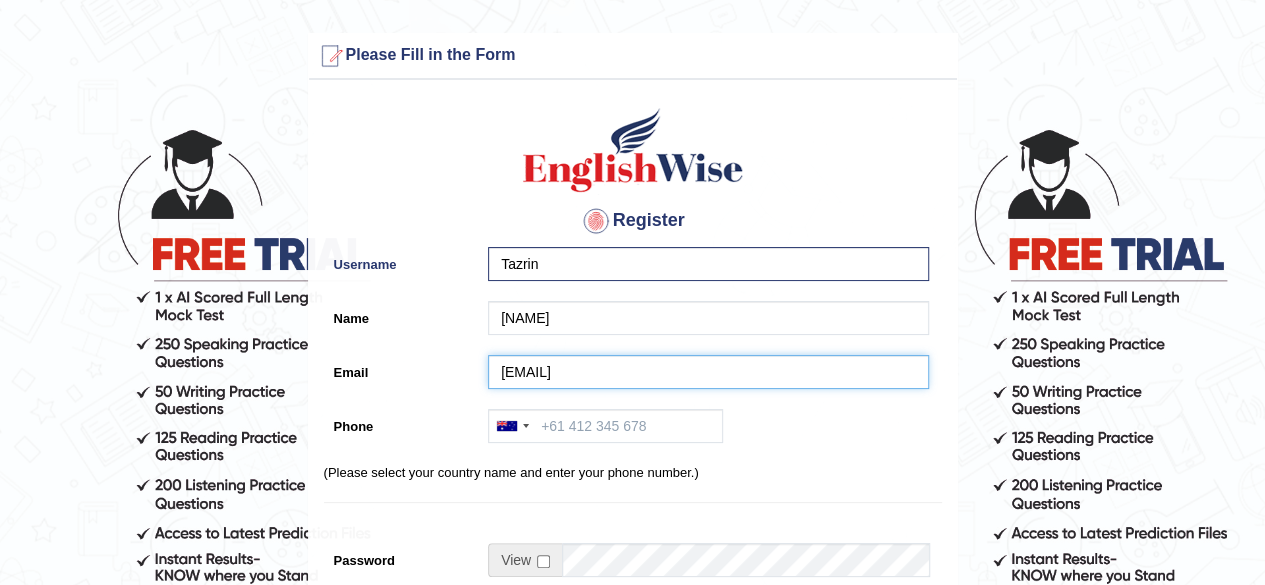 type on "+61459411666" 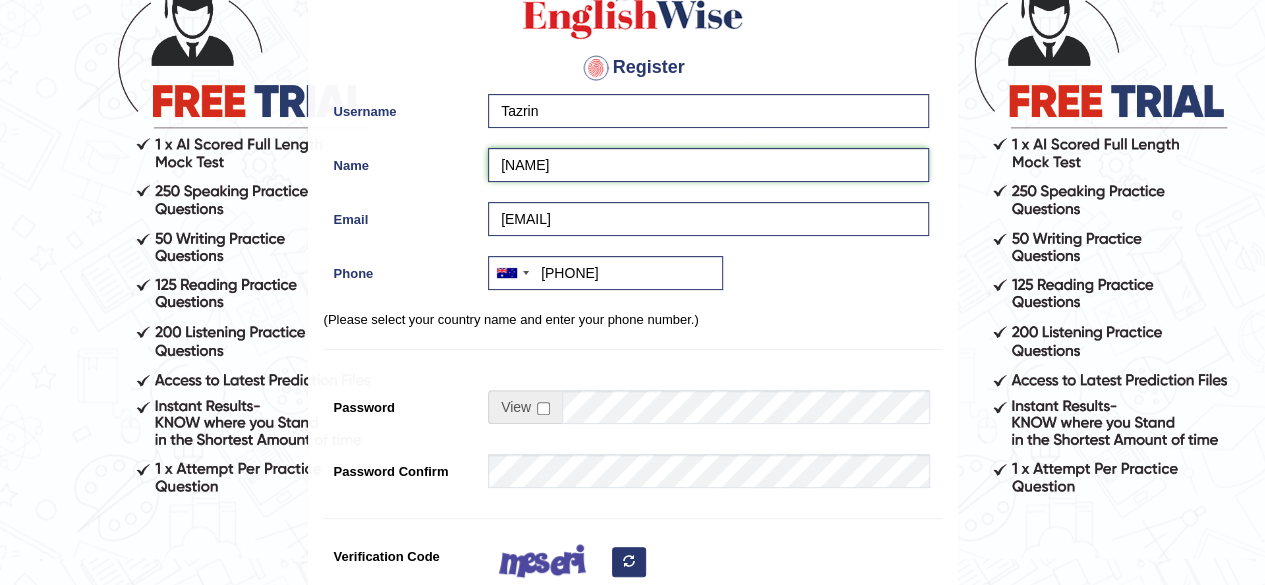 scroll, scrollTop: 154, scrollLeft: 0, axis: vertical 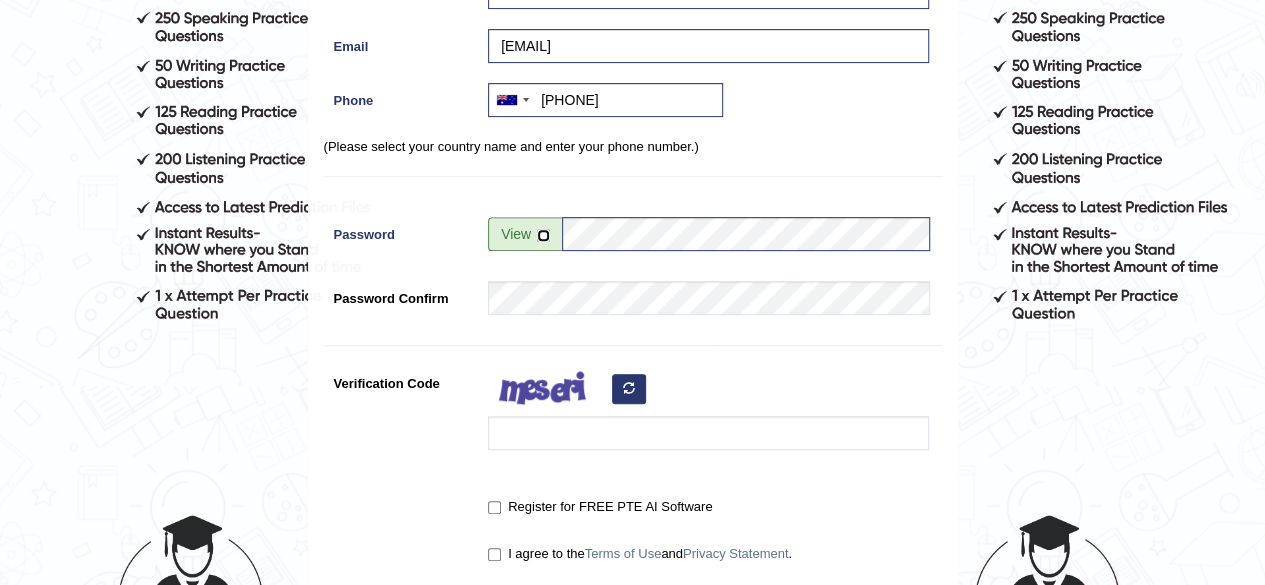 click at bounding box center (543, 235) 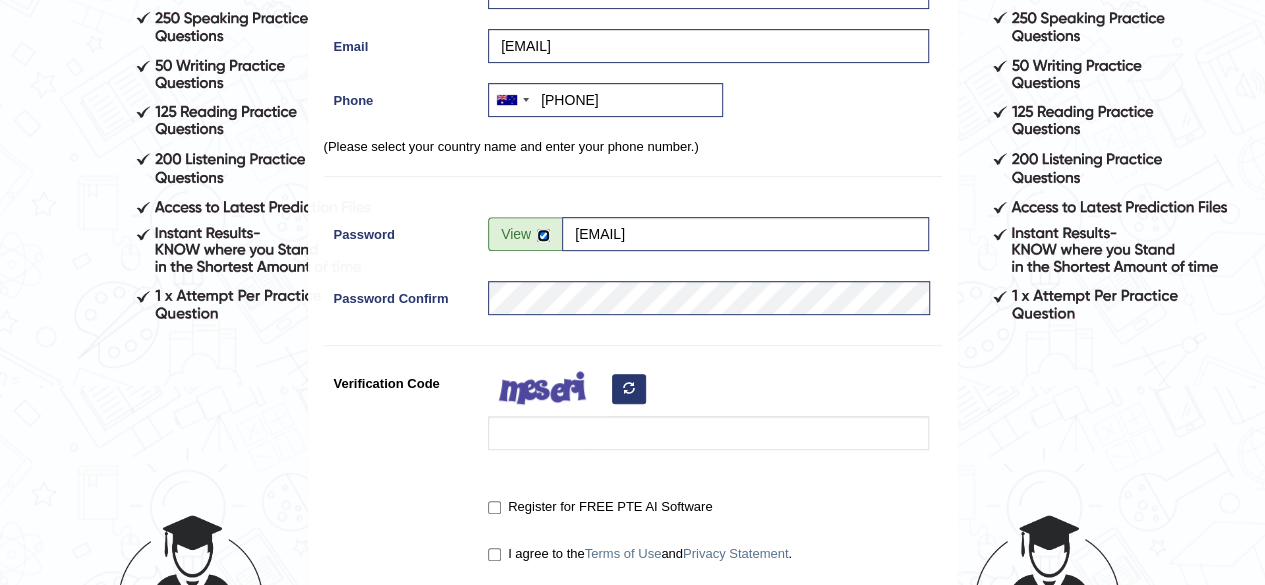 click at bounding box center (543, 235) 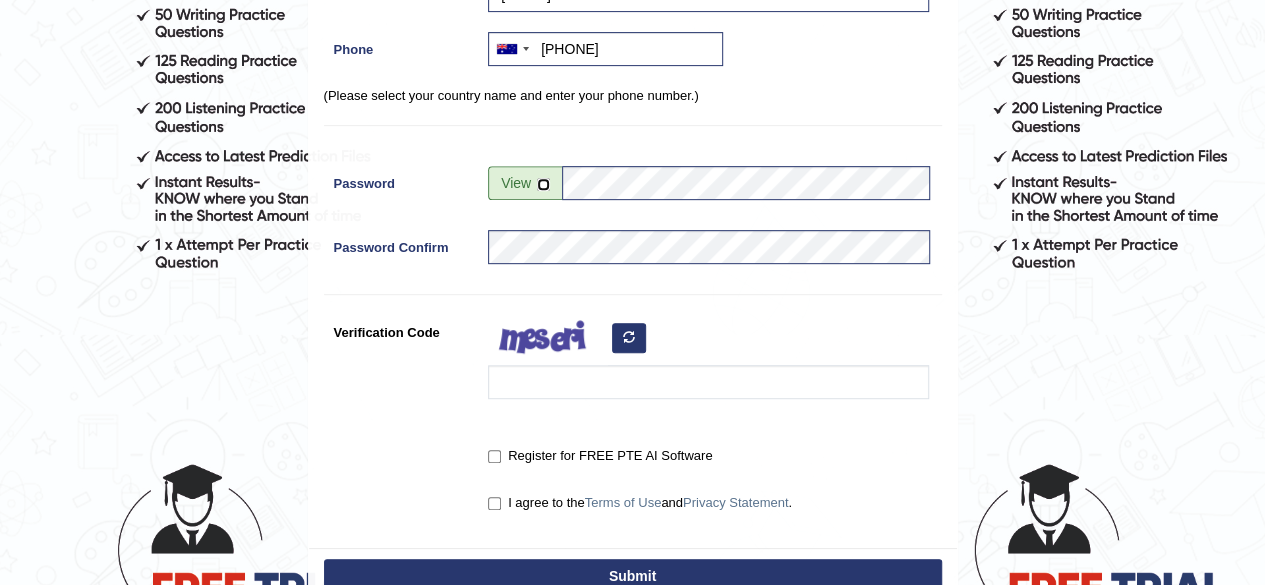scroll, scrollTop: 379, scrollLeft: 0, axis: vertical 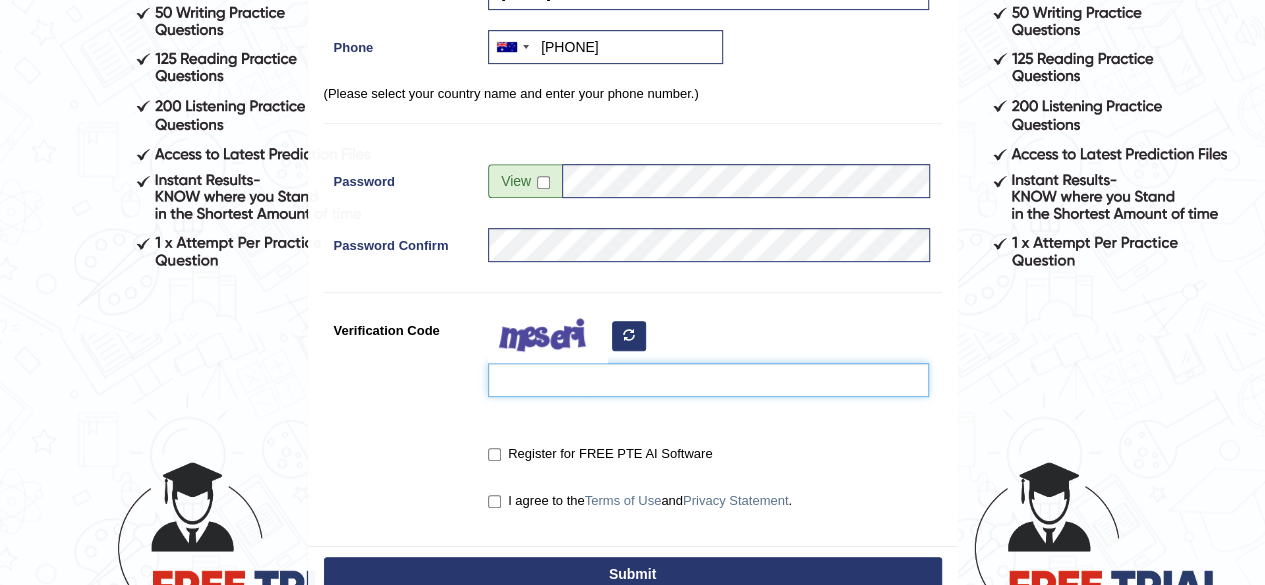 click on "Verification Code" at bounding box center (708, 380) 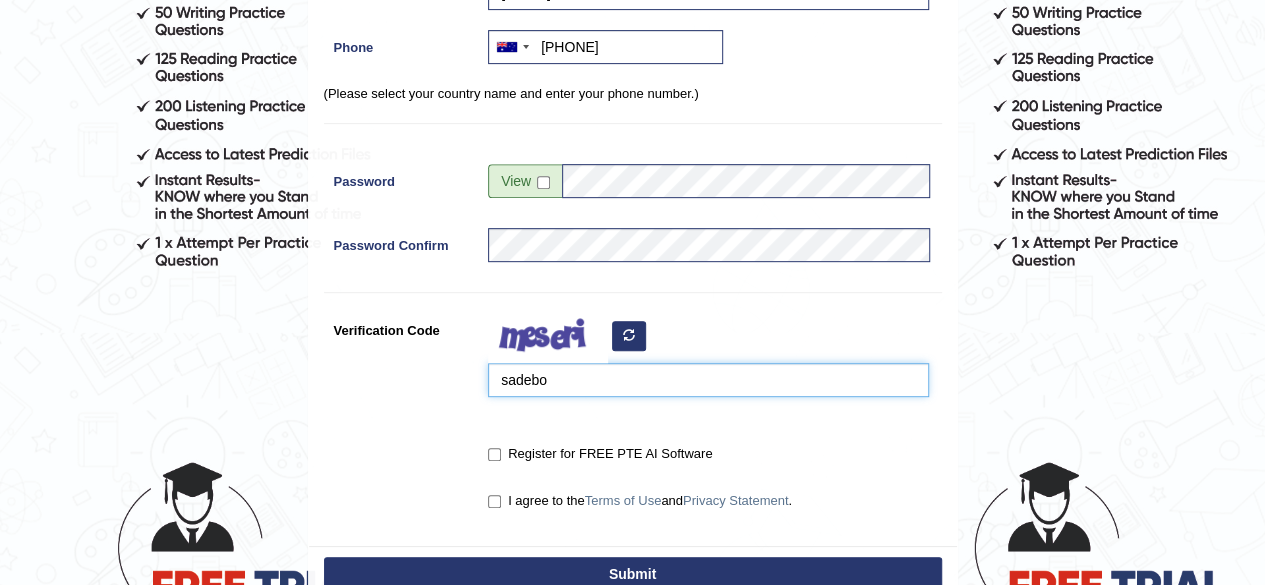 type on "sadebo" 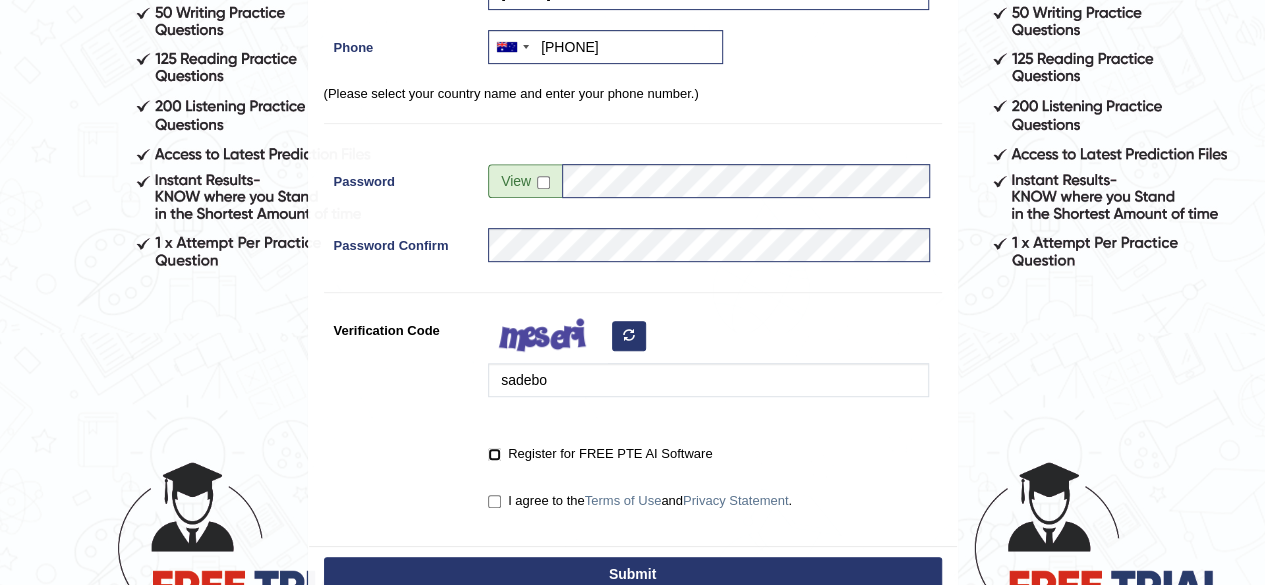 click on "Register for FREE PTE AI Software" at bounding box center [494, 454] 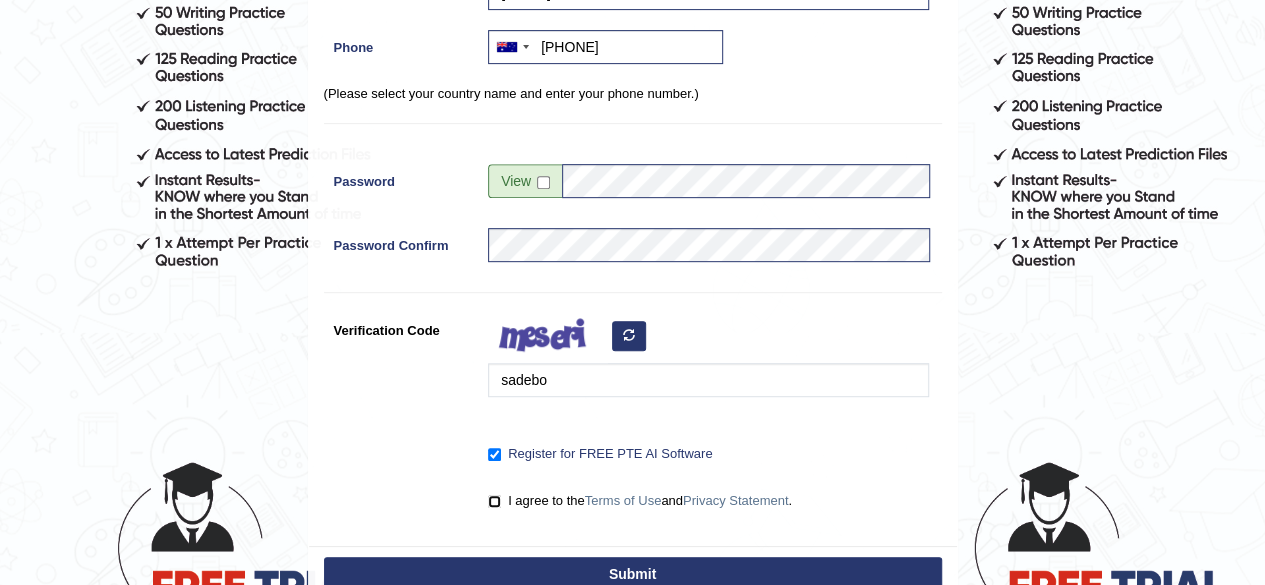click on "I agree to the  Terms of Use  and  Privacy Statement ." at bounding box center (494, 501) 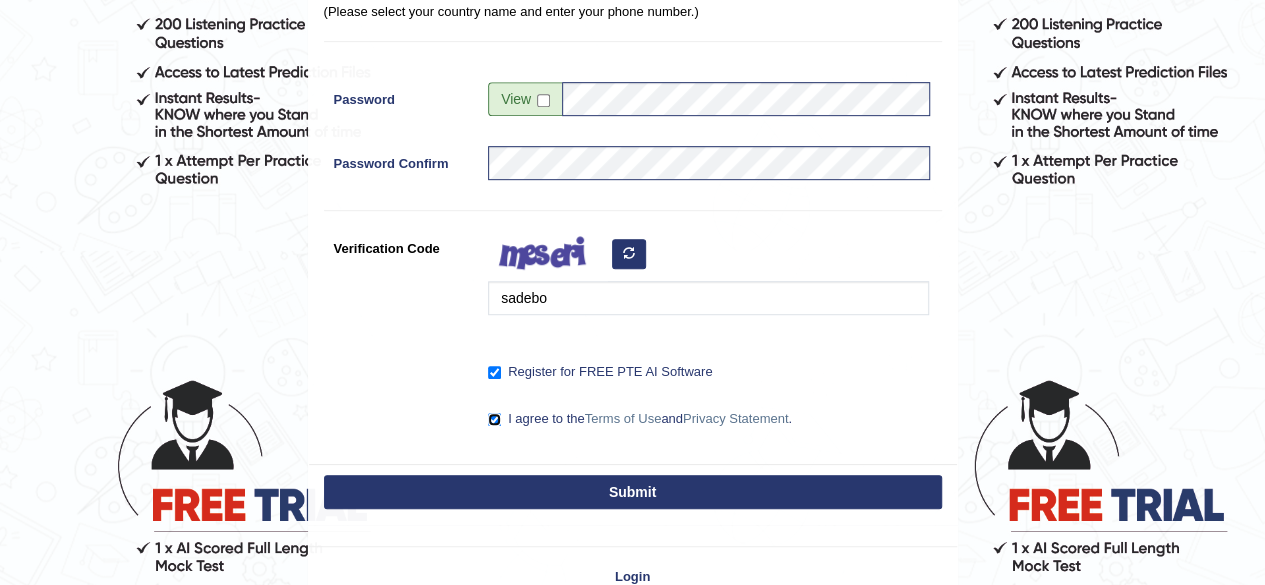 scroll, scrollTop: 490, scrollLeft: 0, axis: vertical 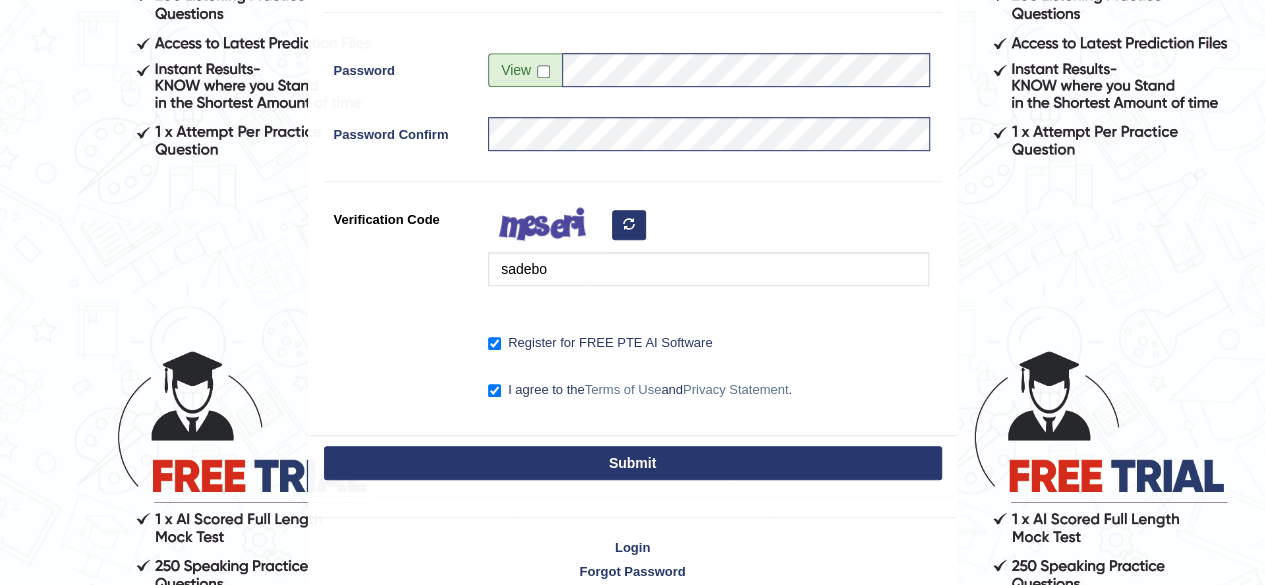click on "Submit" at bounding box center (633, 463) 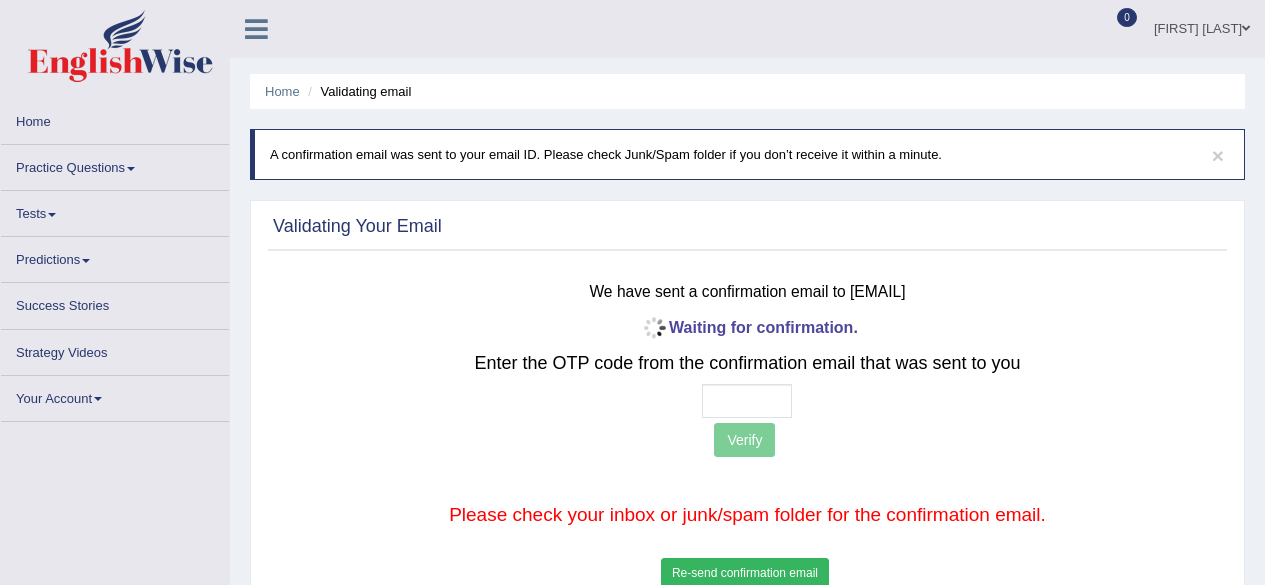 scroll, scrollTop: 0, scrollLeft: 0, axis: both 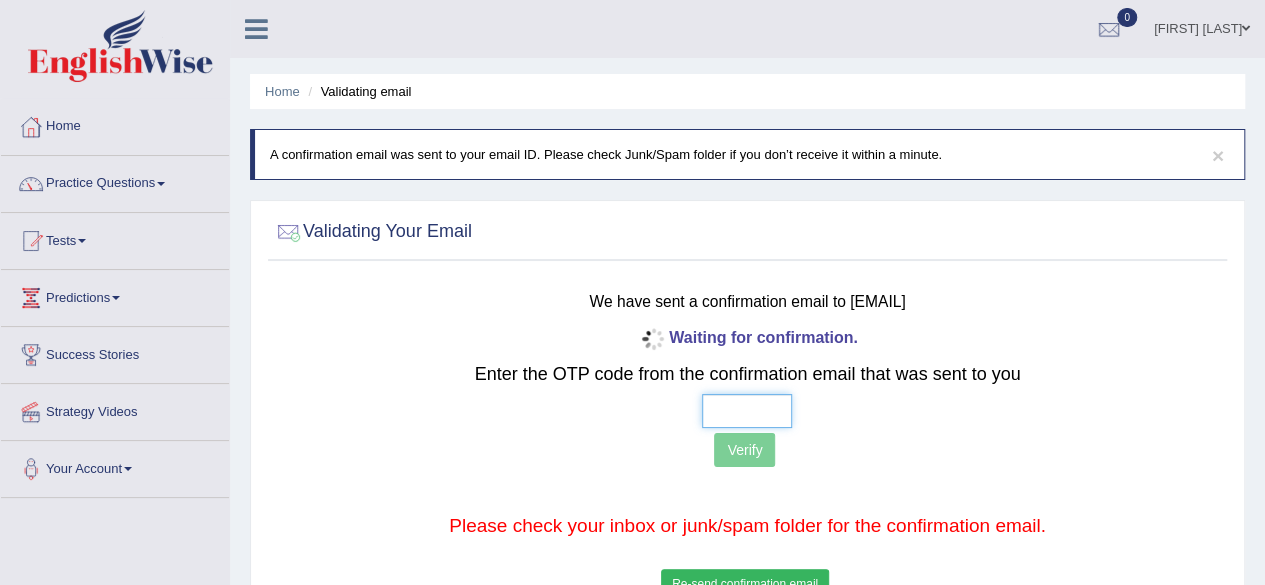 click at bounding box center (747, 411) 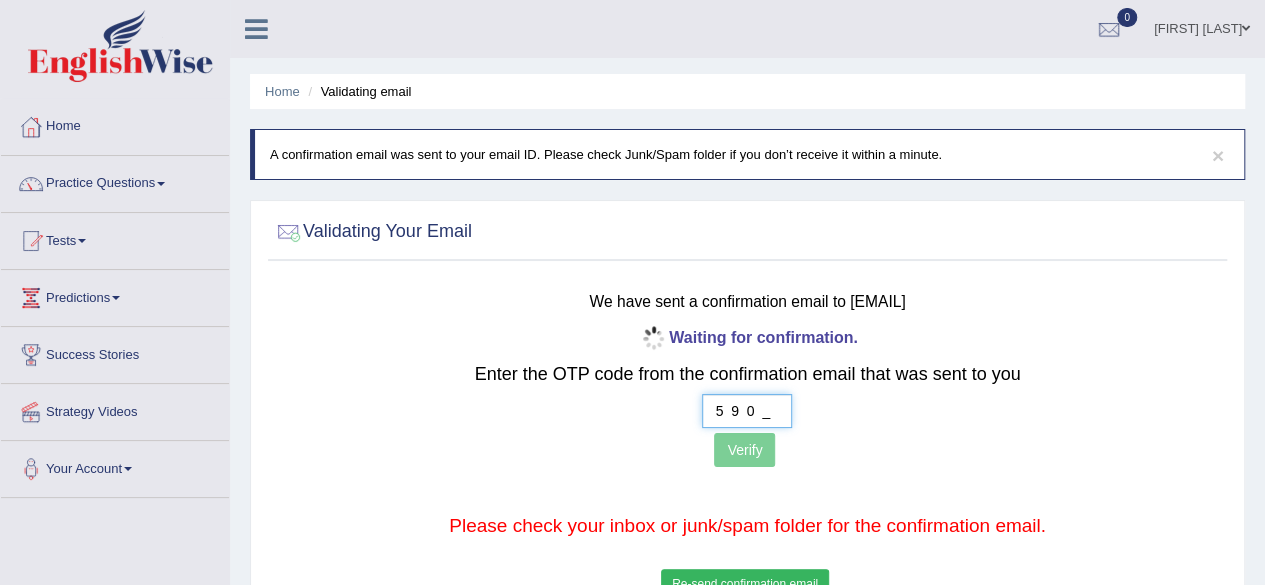type on "5  9  0  0" 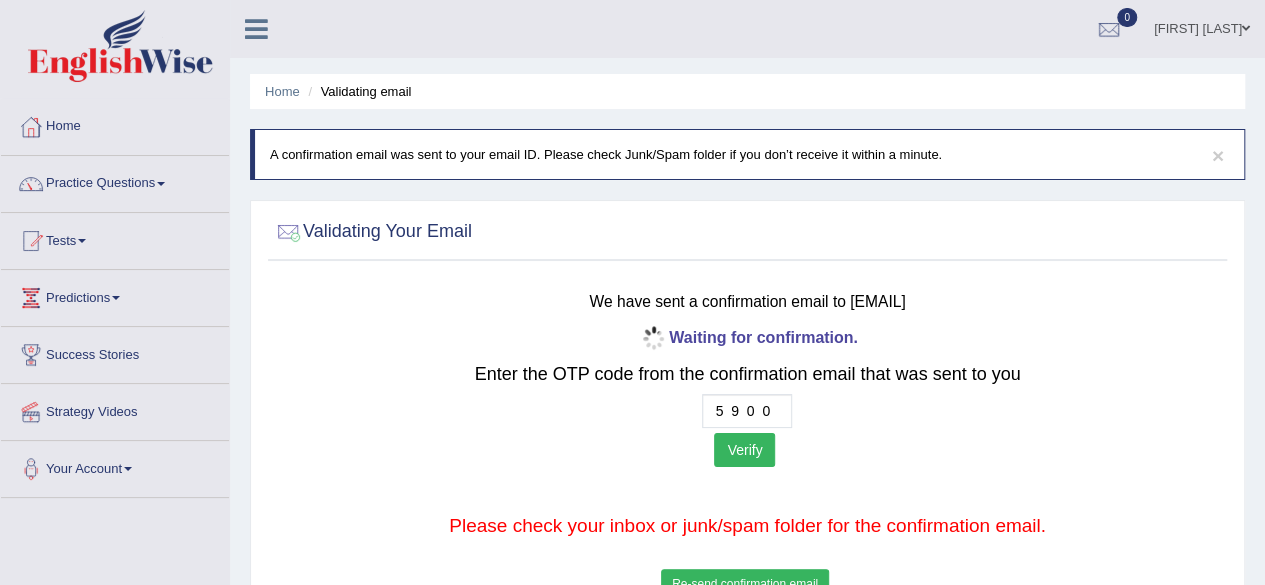 click on "Verify" at bounding box center [744, 450] 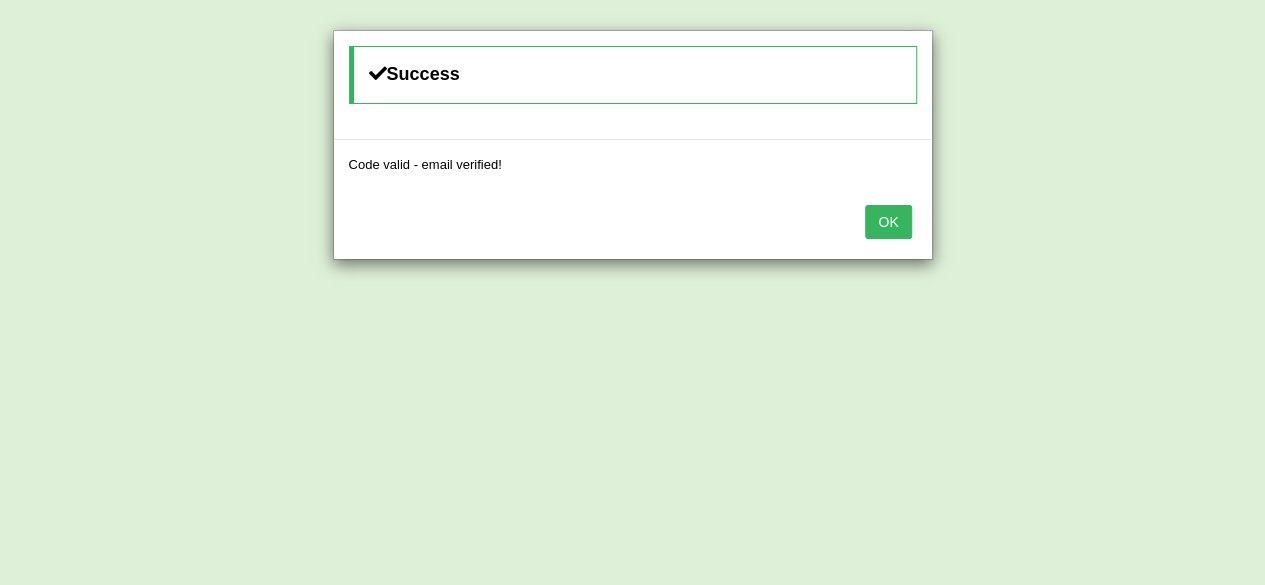 scroll, scrollTop: 88, scrollLeft: 0, axis: vertical 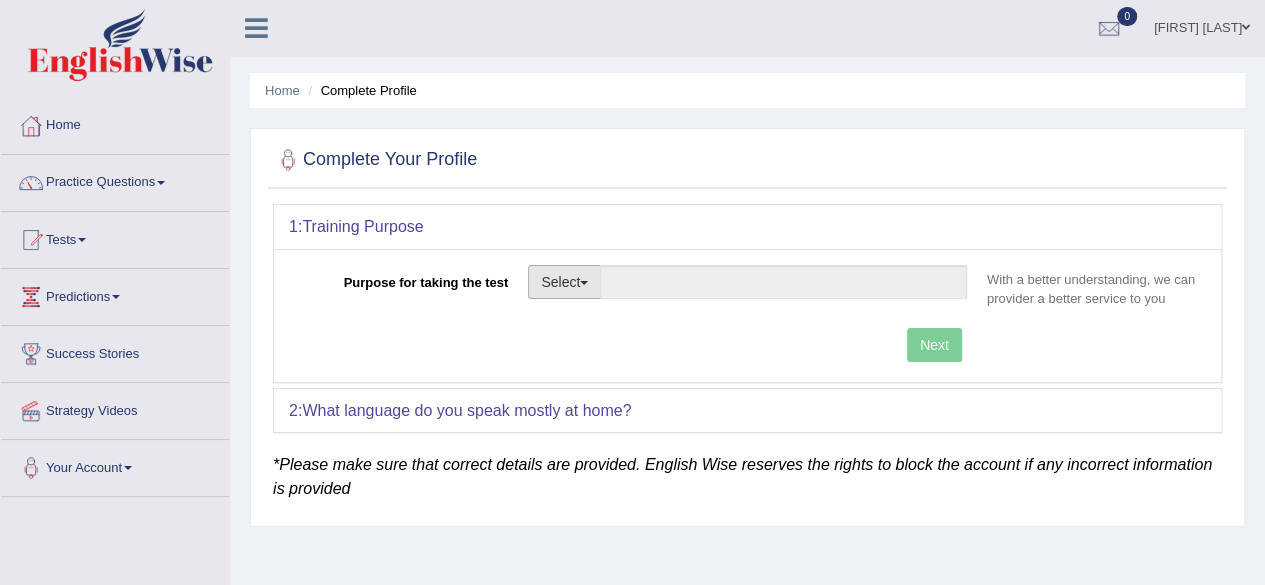 click on "Select" at bounding box center (564, 282) 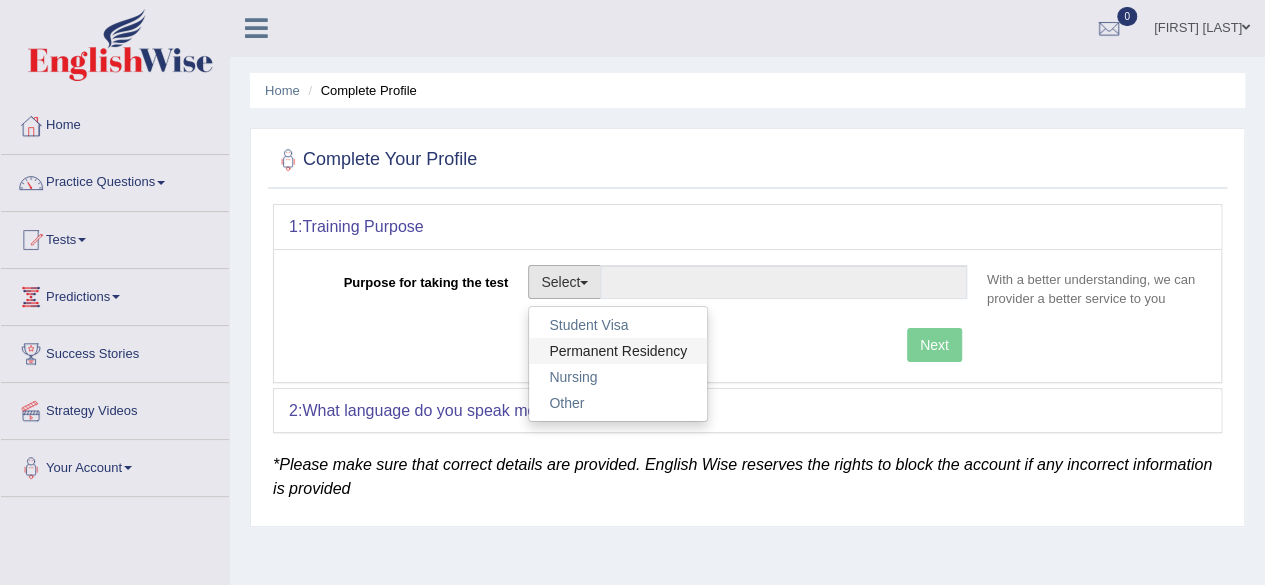 click on "Permanent Residency" at bounding box center [618, 351] 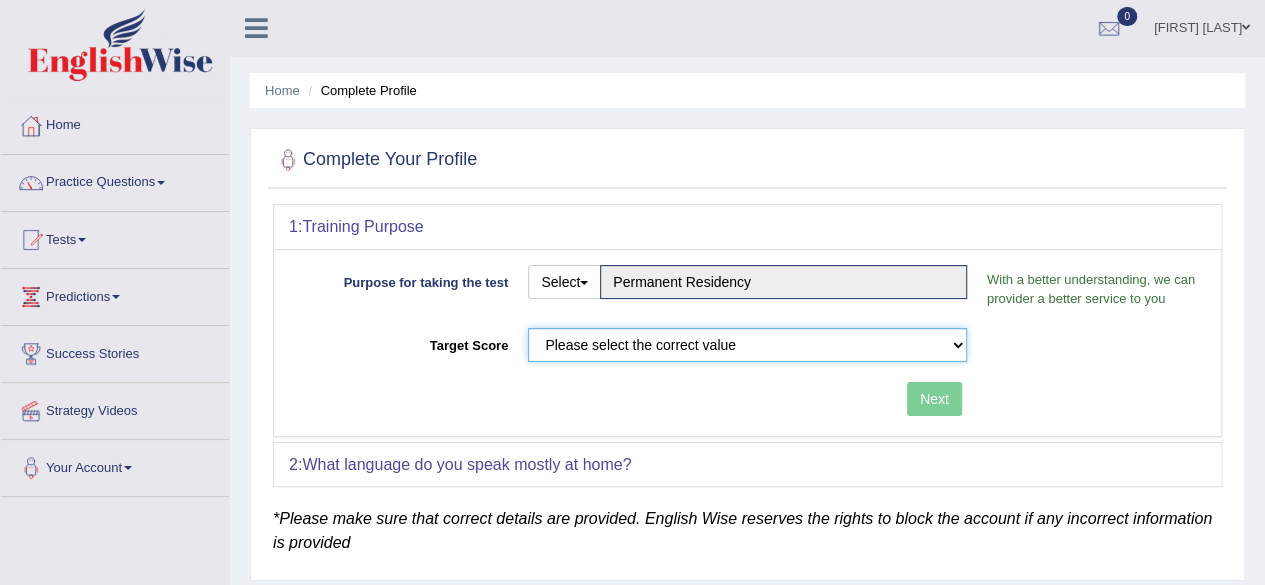 click on "Please select the correct value
50 (6 bands)
58 (6.5 bands)
65 (7 bands)
79 (8 bands)" at bounding box center [747, 345] 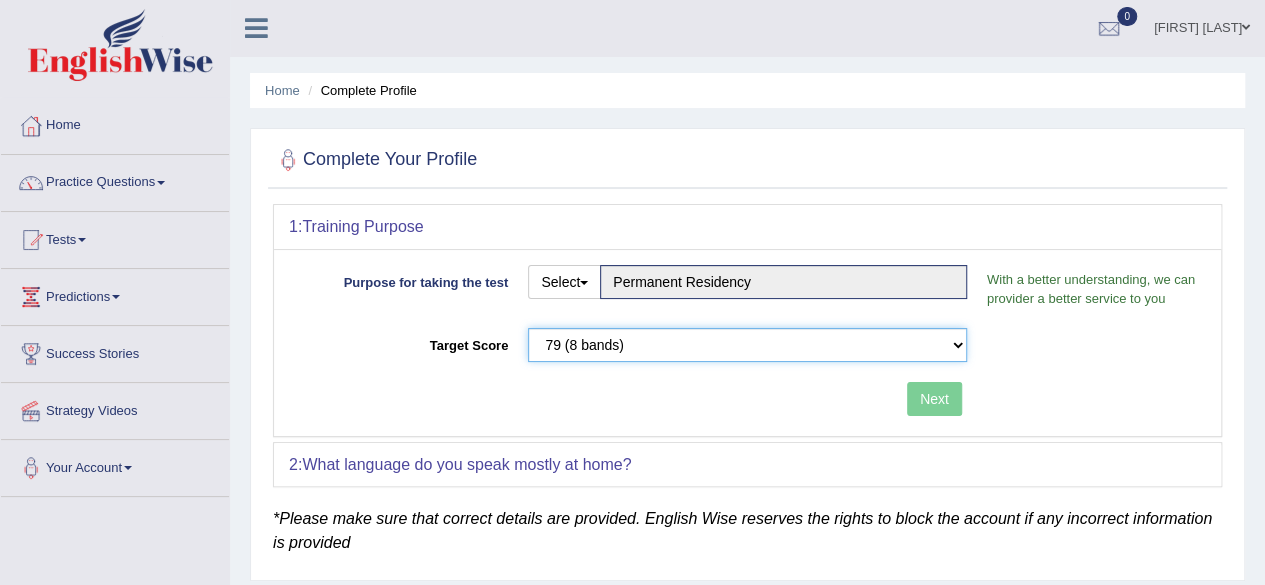 click on "Please select the correct value
50 (6 bands)
58 (6.5 bands)
65 (7 bands)
79 (8 bands)" at bounding box center (747, 345) 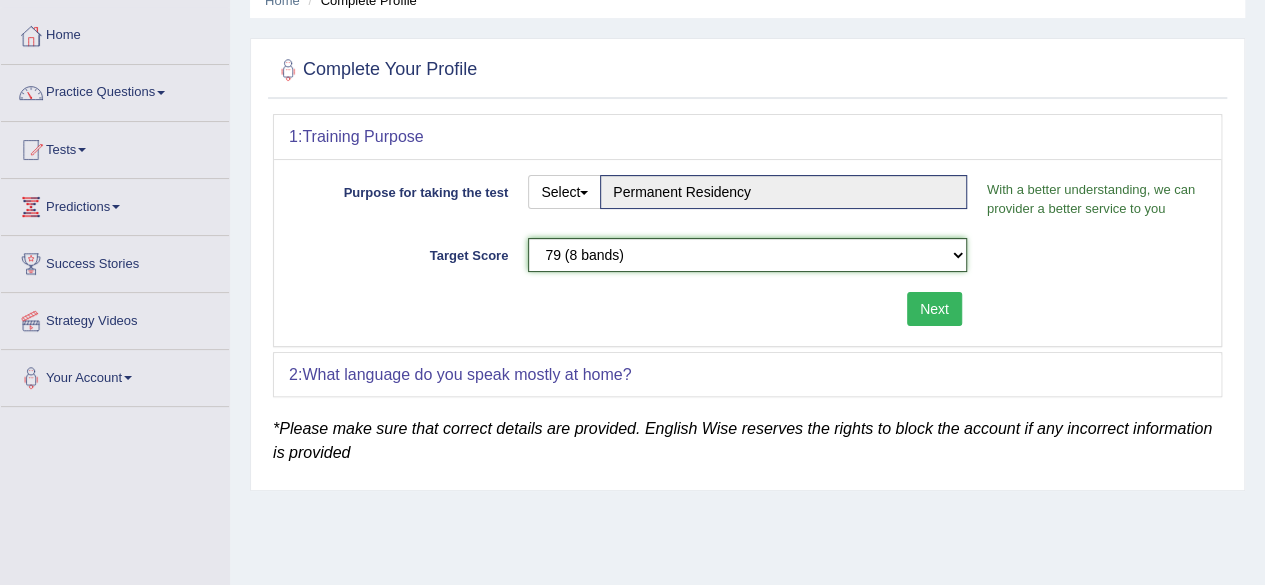 scroll, scrollTop: 95, scrollLeft: 0, axis: vertical 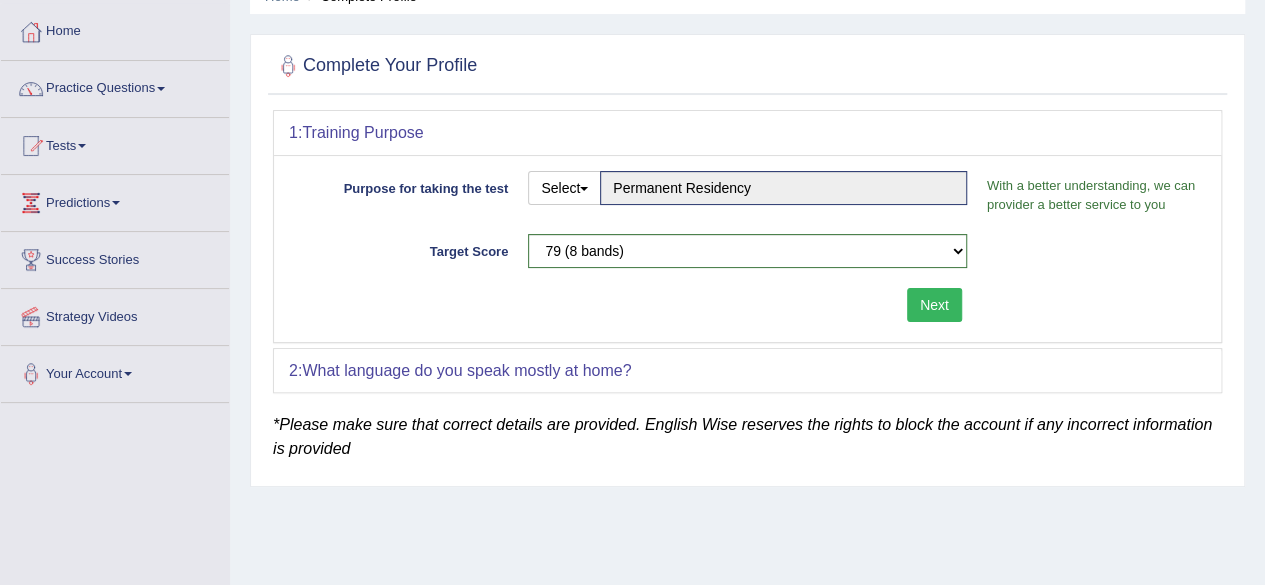 click on "Next" at bounding box center [934, 305] 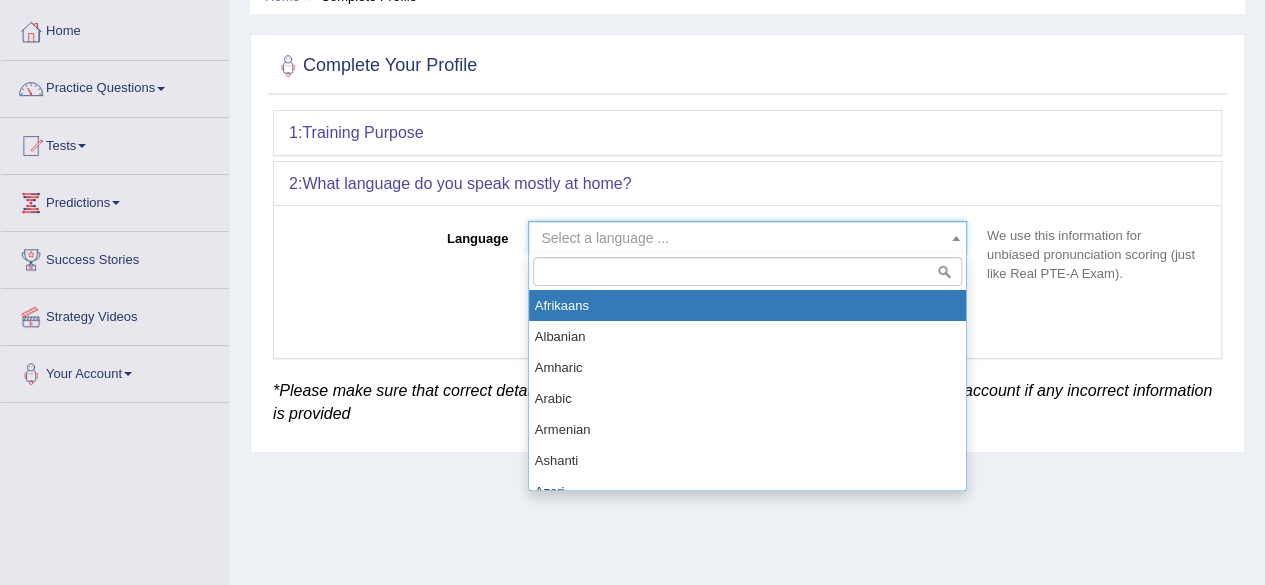 click at bounding box center (956, 238) 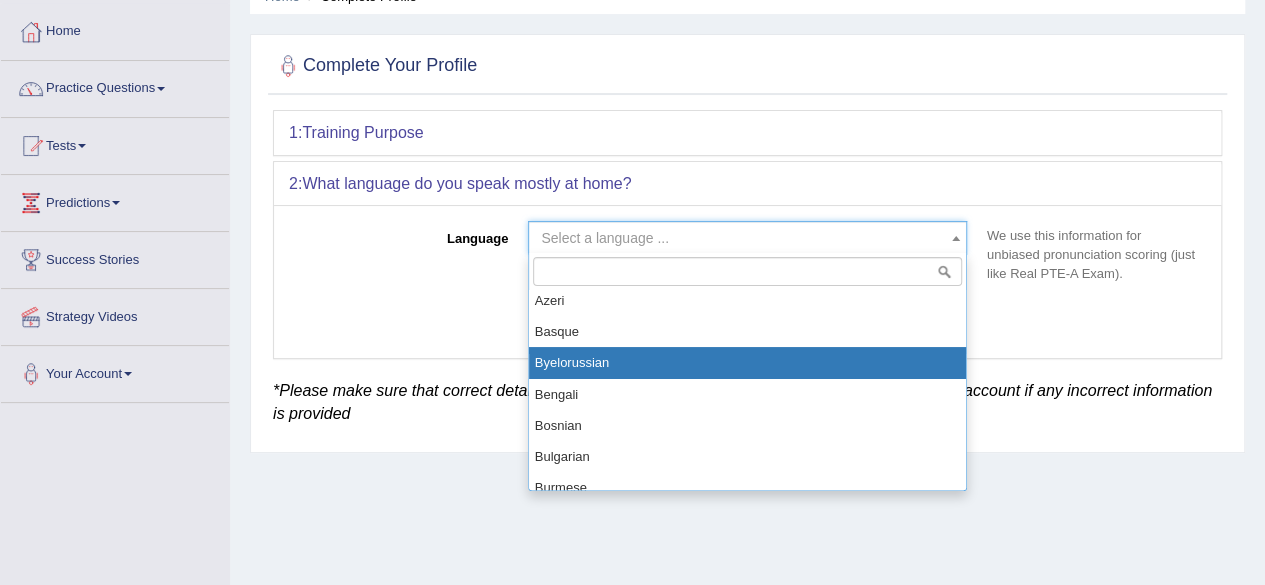 scroll, scrollTop: 190, scrollLeft: 0, axis: vertical 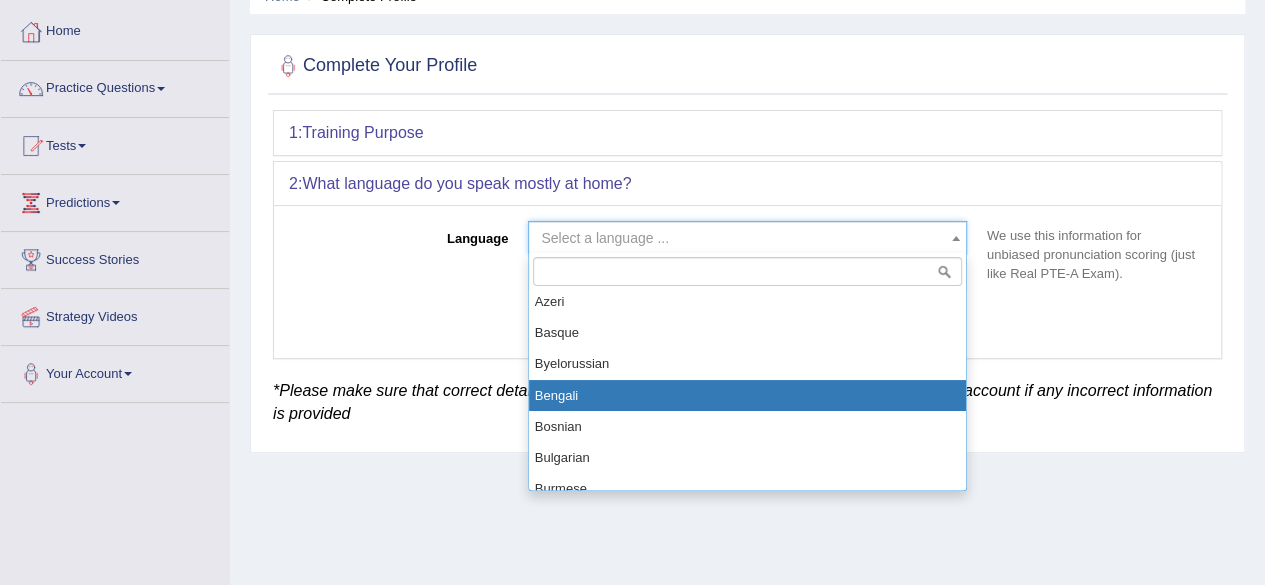 select on "Bengali" 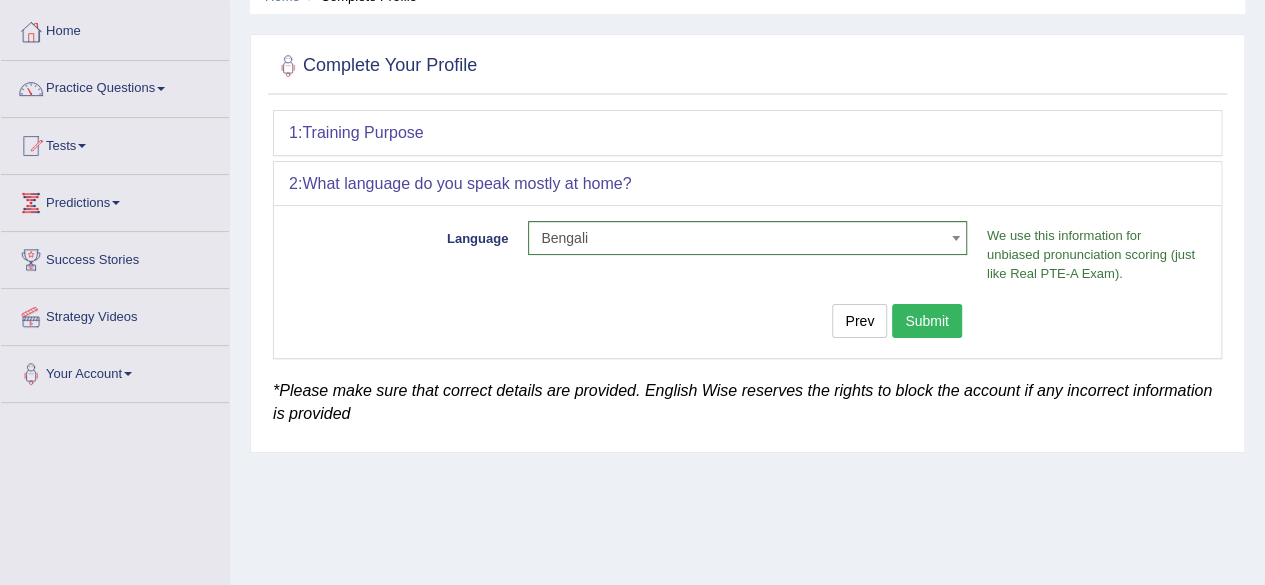 click on "Submit" at bounding box center [927, 321] 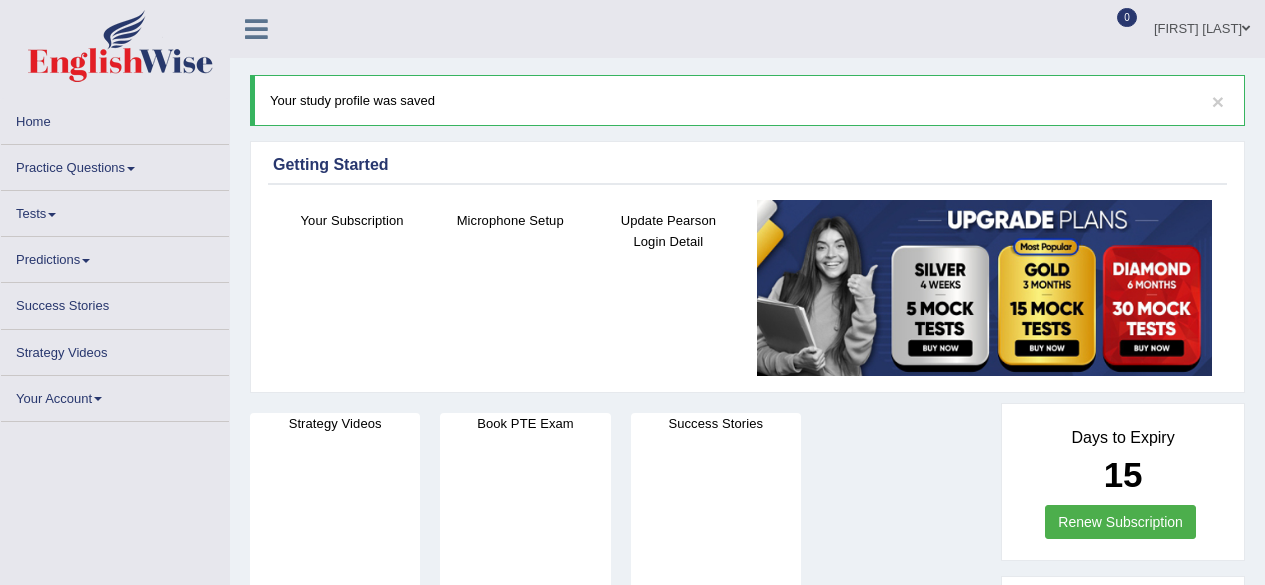 scroll, scrollTop: 0, scrollLeft: 0, axis: both 